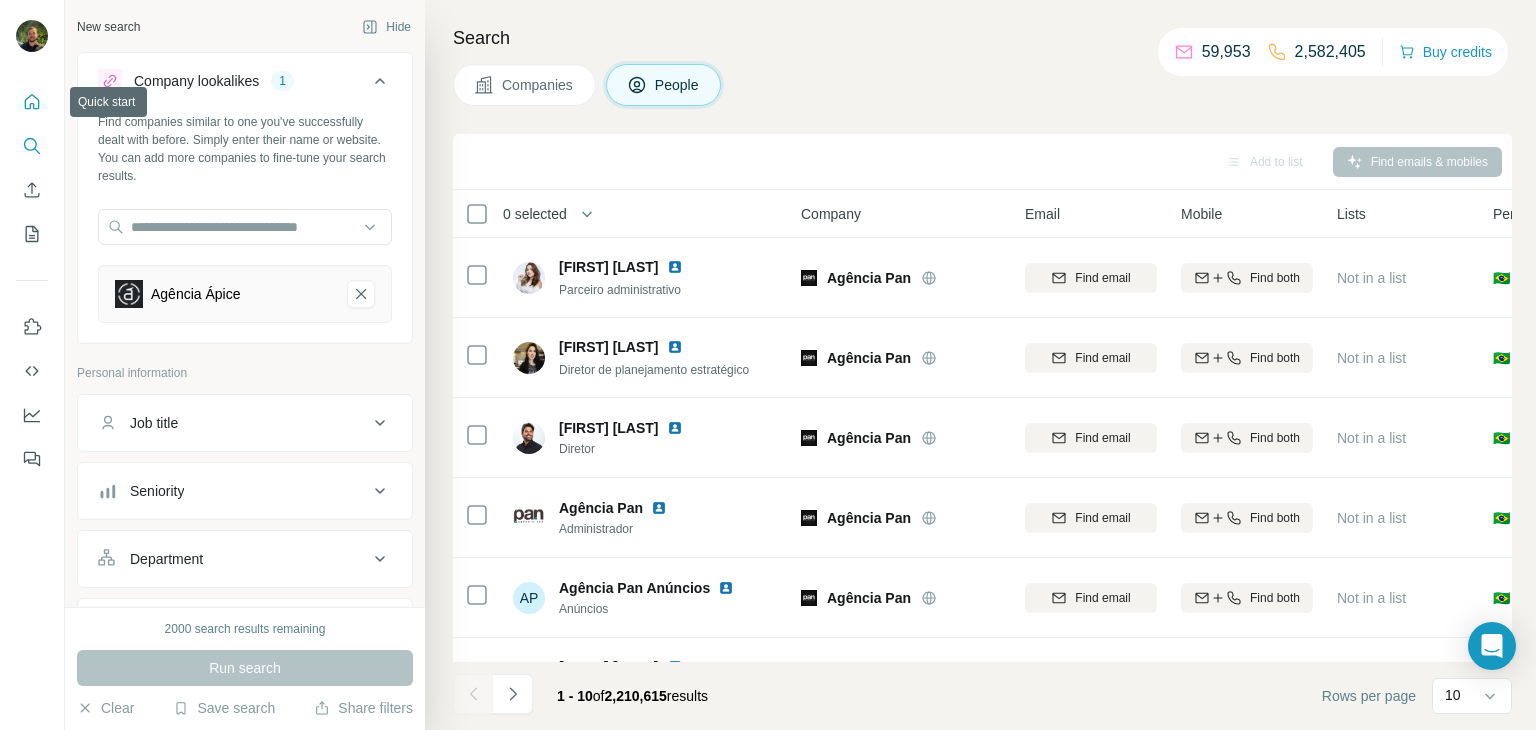 scroll, scrollTop: 0, scrollLeft: 0, axis: both 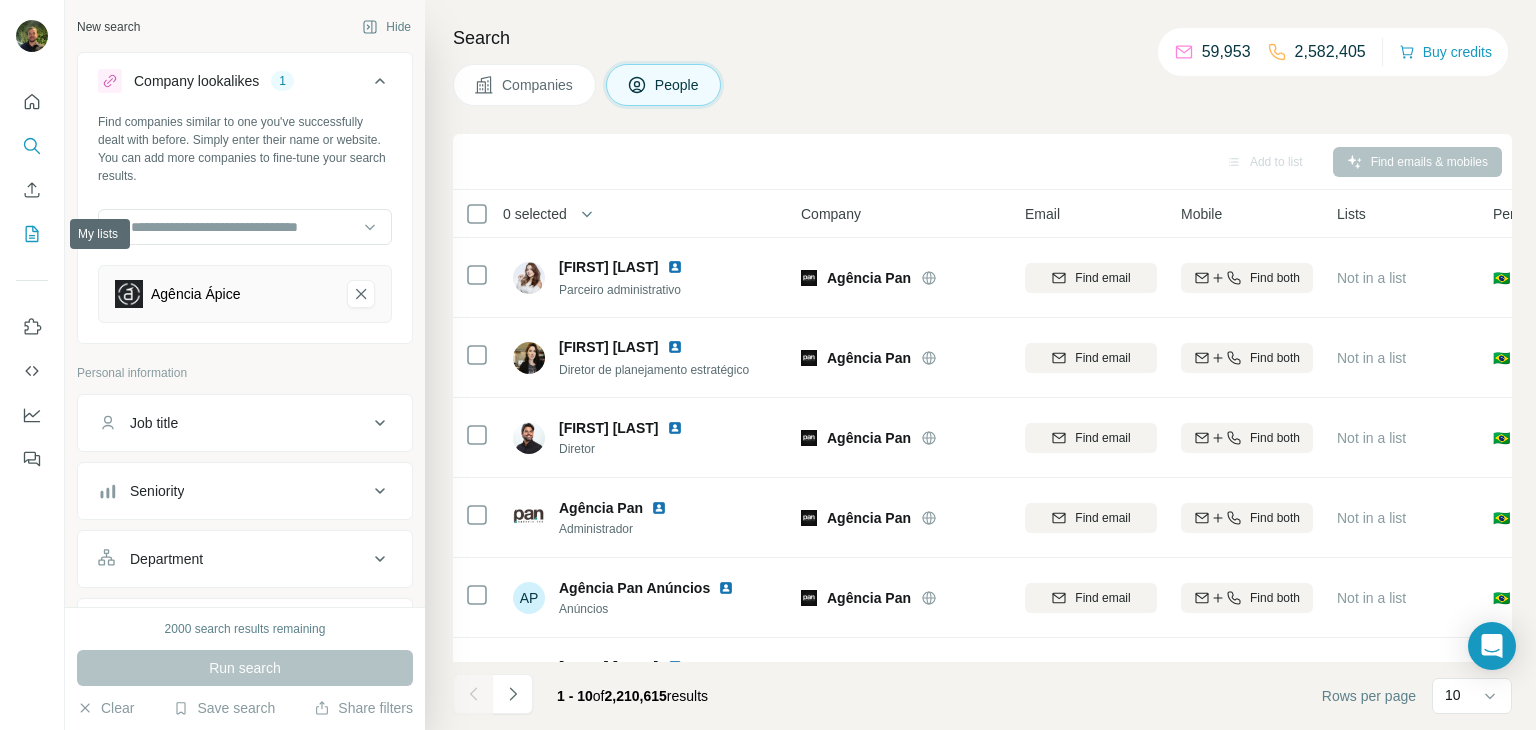 click 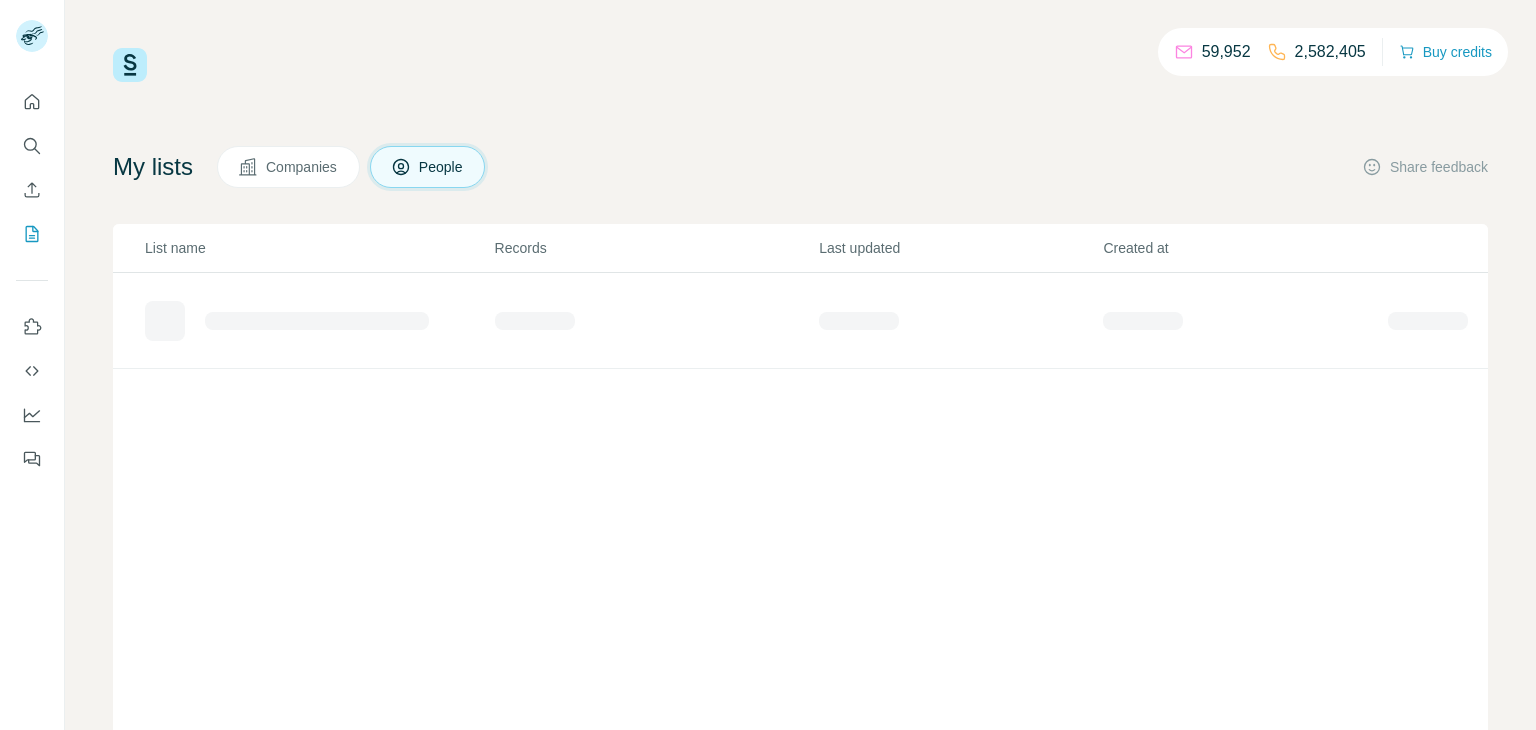 scroll, scrollTop: 0, scrollLeft: 0, axis: both 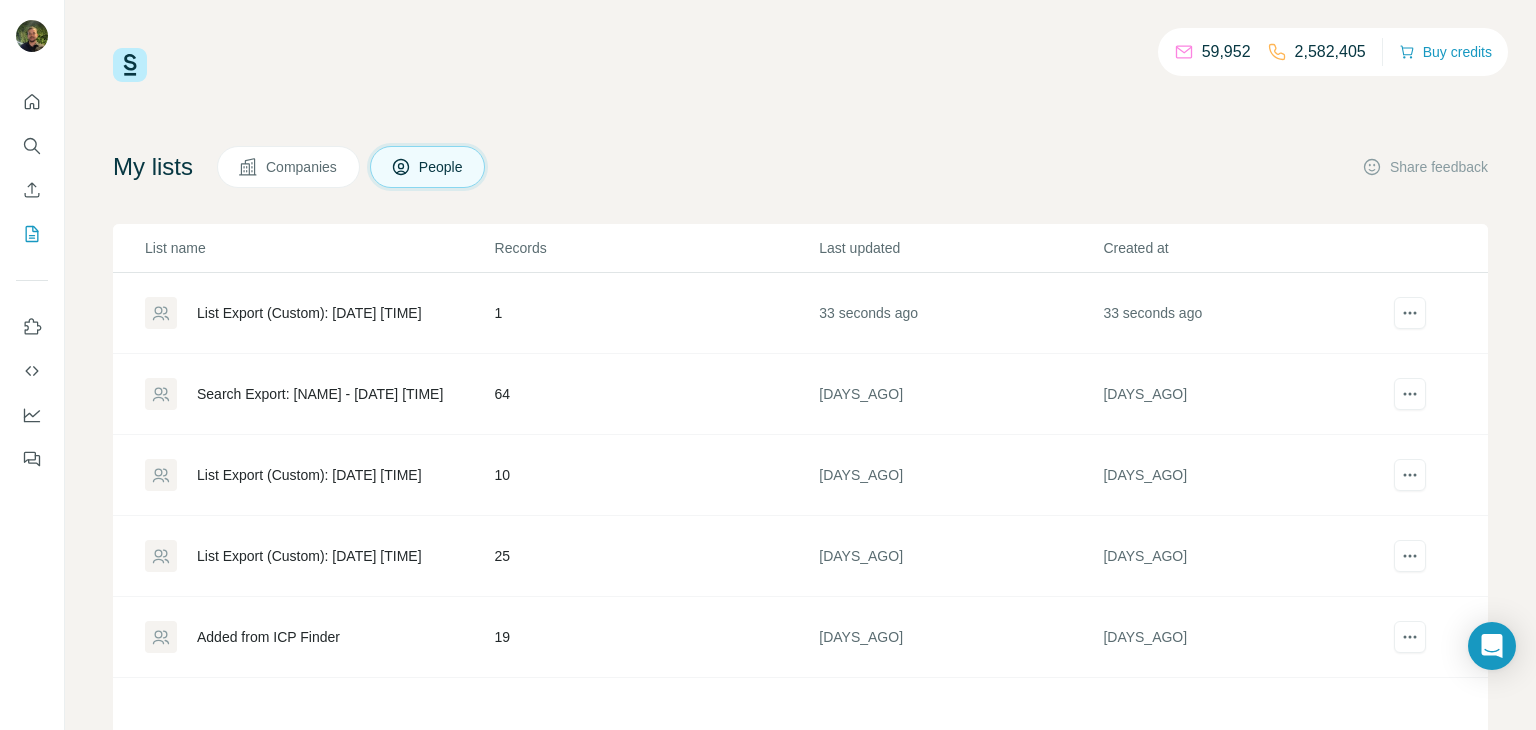 click on "List Export (Custom): [DATE] [TIME]" at bounding box center [309, 313] 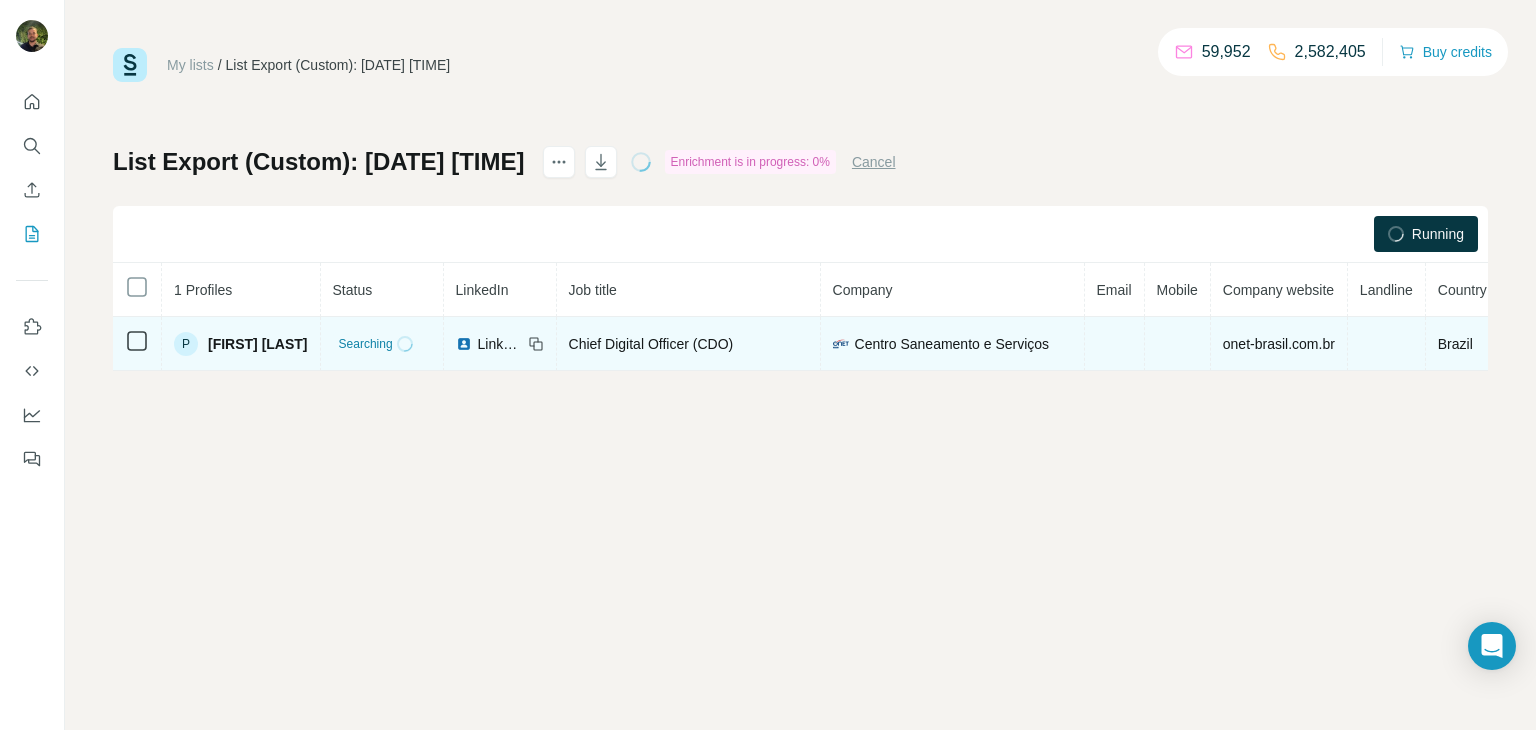 click at bounding box center [1115, 344] 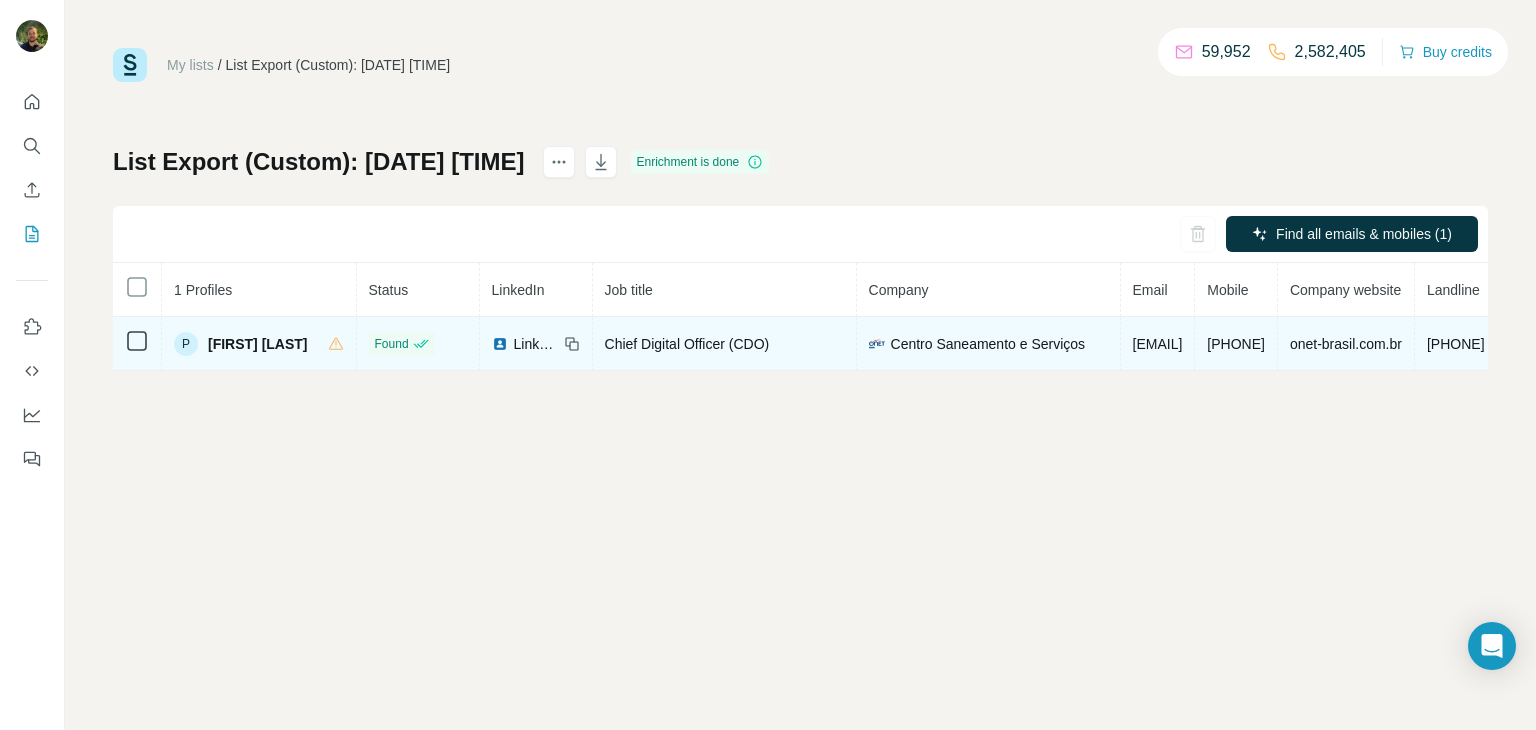 click on "[EMAIL]" at bounding box center (1158, 344) 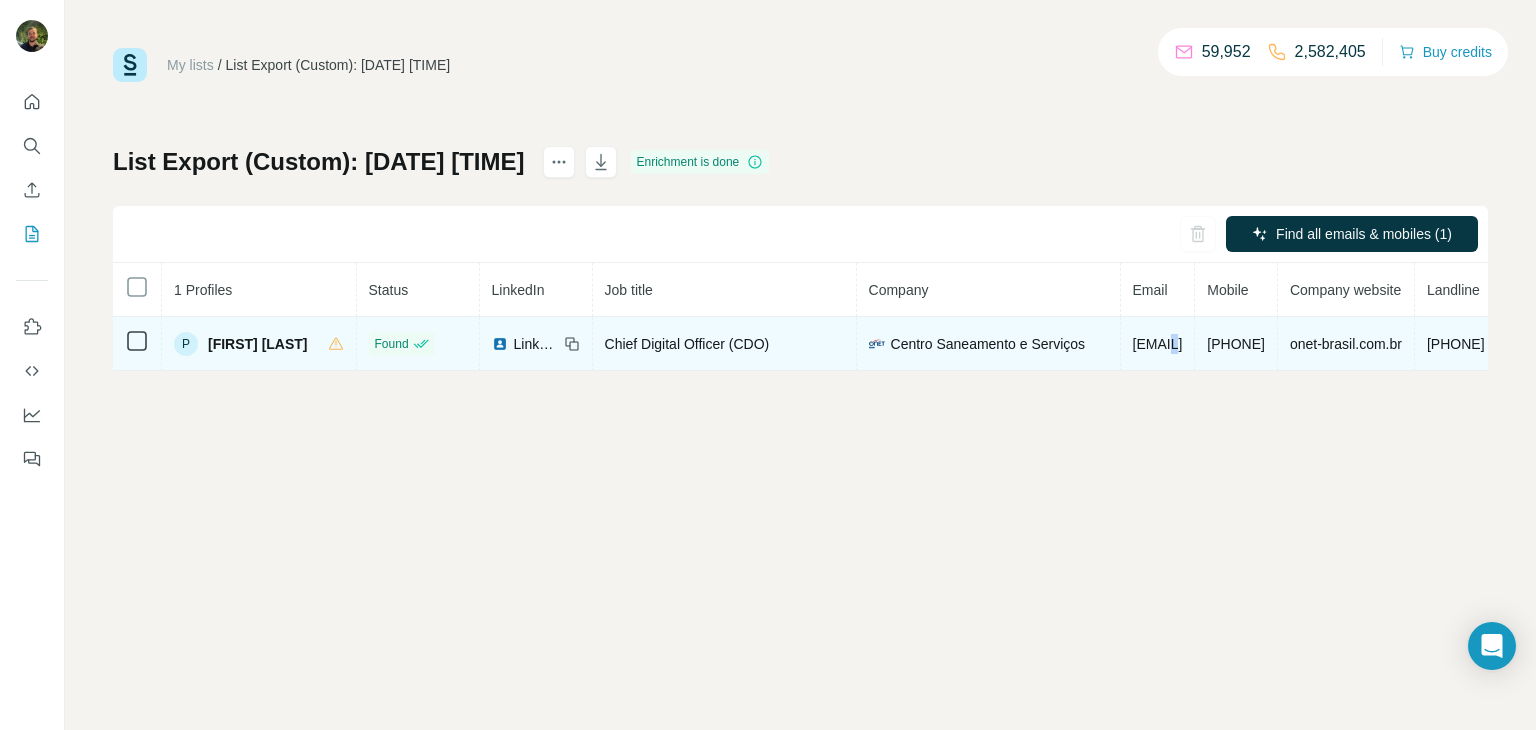 click on "[EMAIL]" at bounding box center [1158, 344] 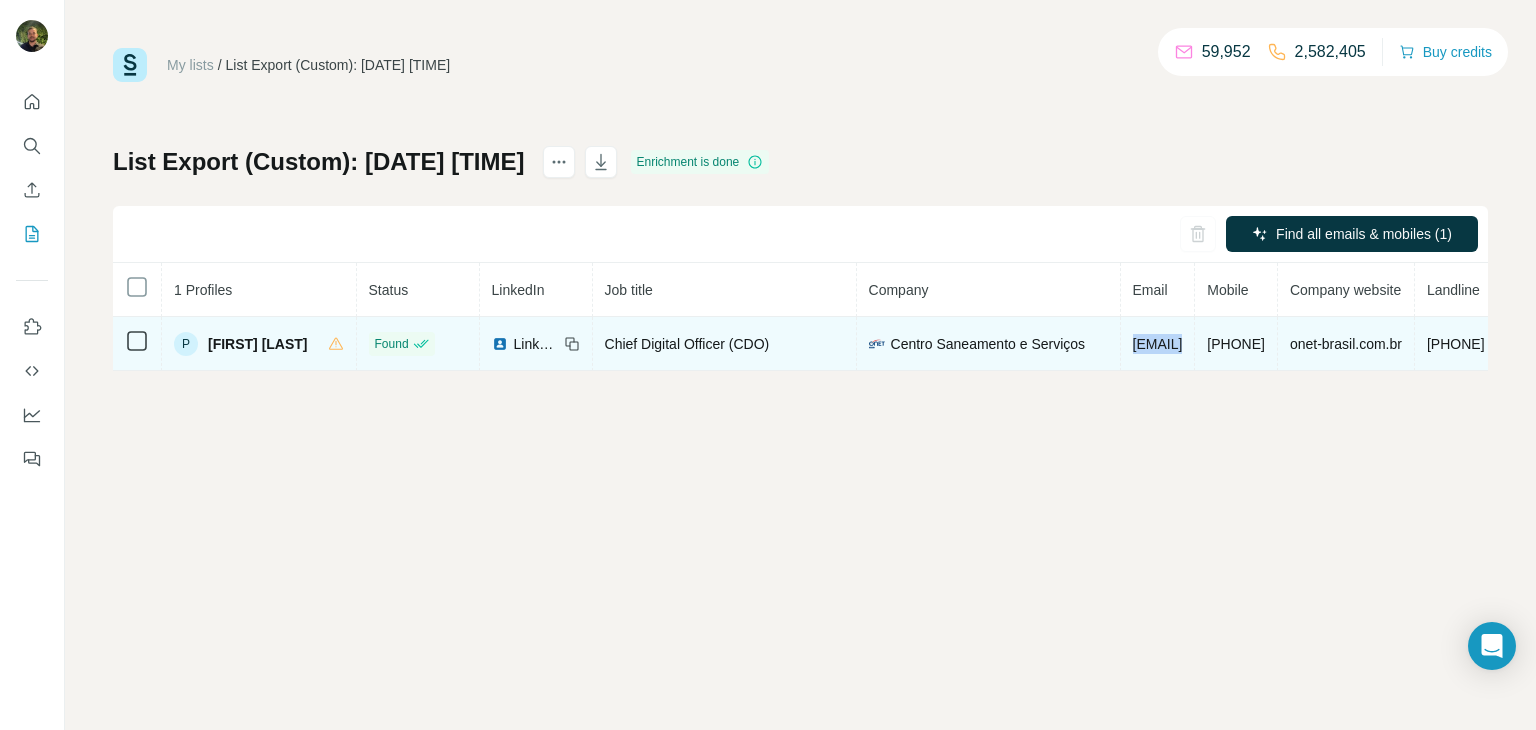 copy on "[EMAIL]" 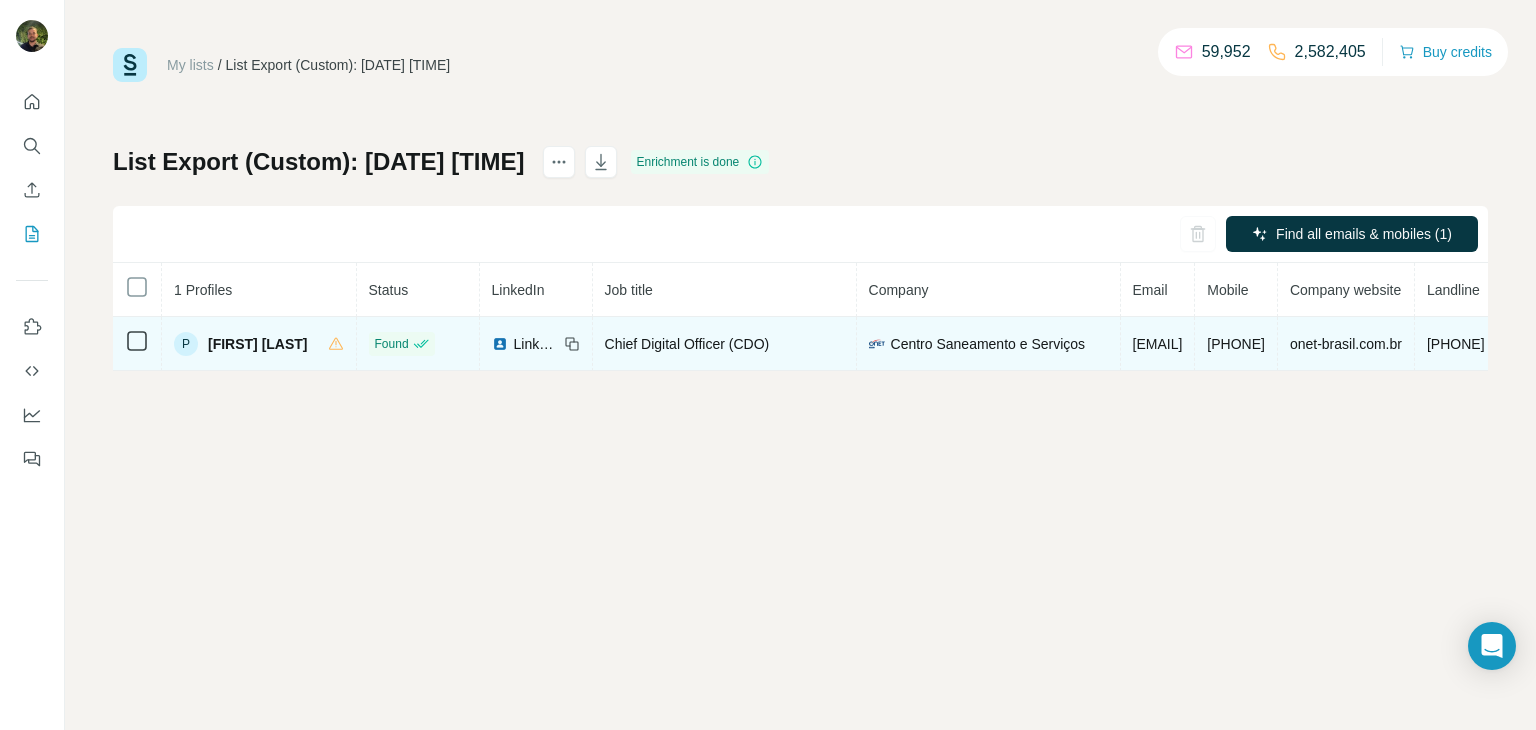 click on "+[PHONE]" at bounding box center [1236, 344] 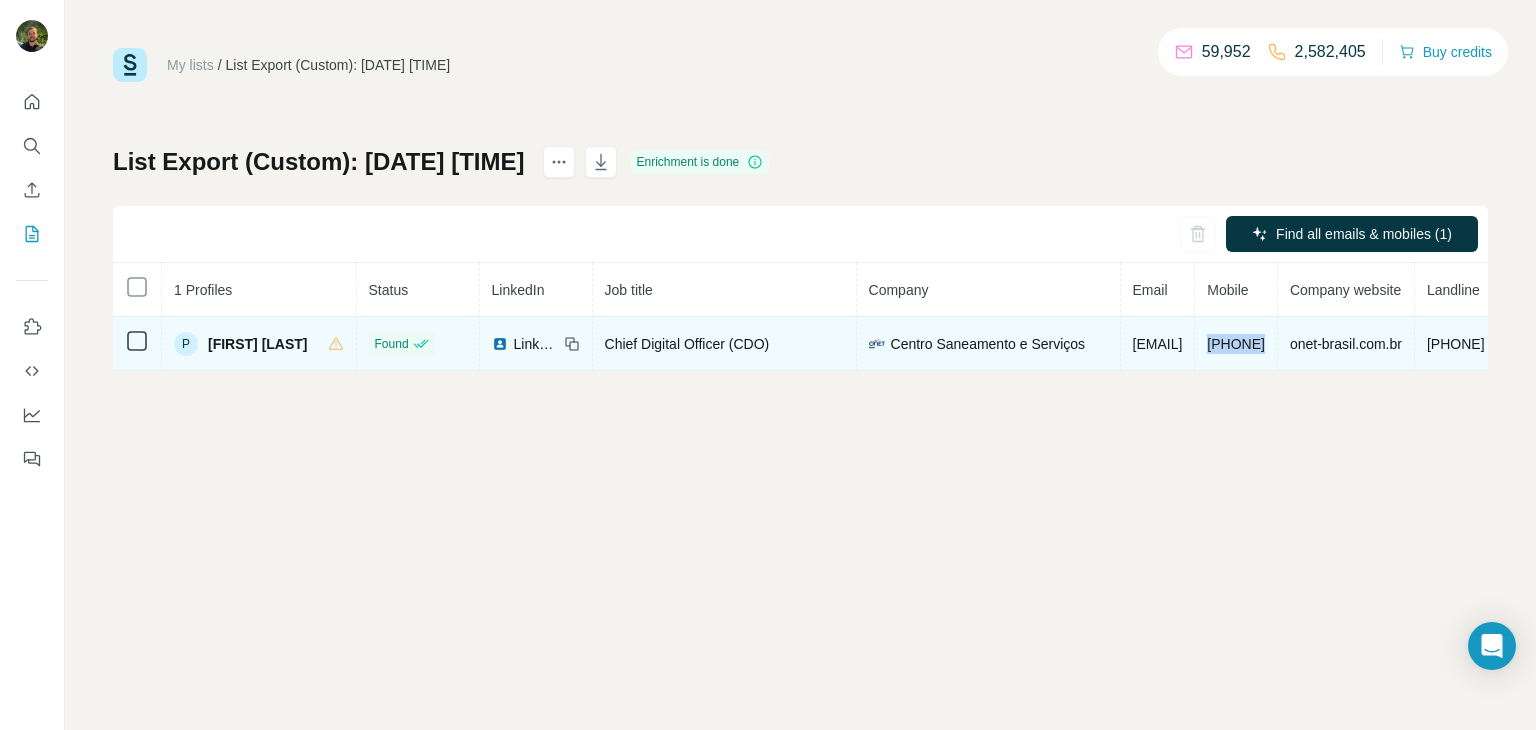 copy on "+[PHONE]" 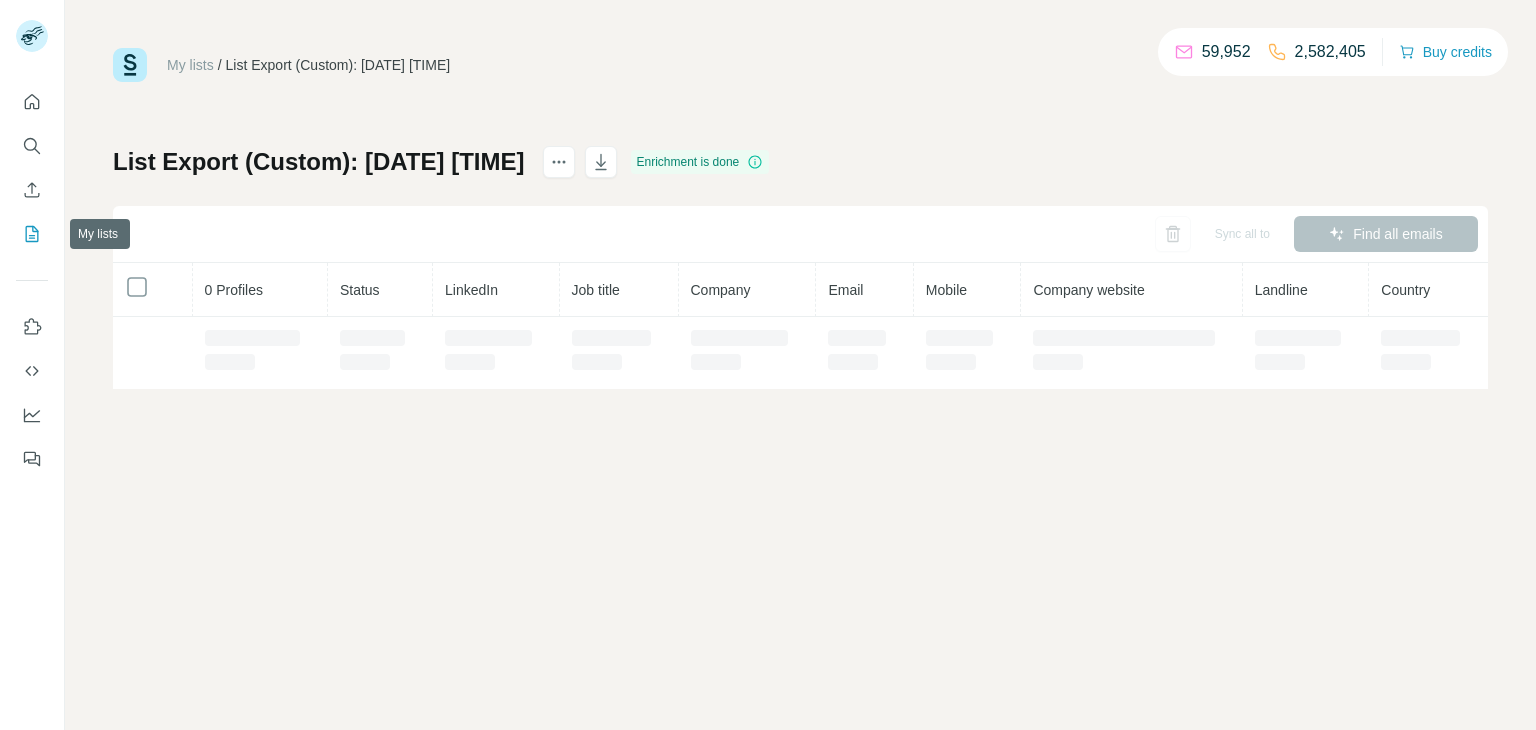 scroll, scrollTop: 0, scrollLeft: 0, axis: both 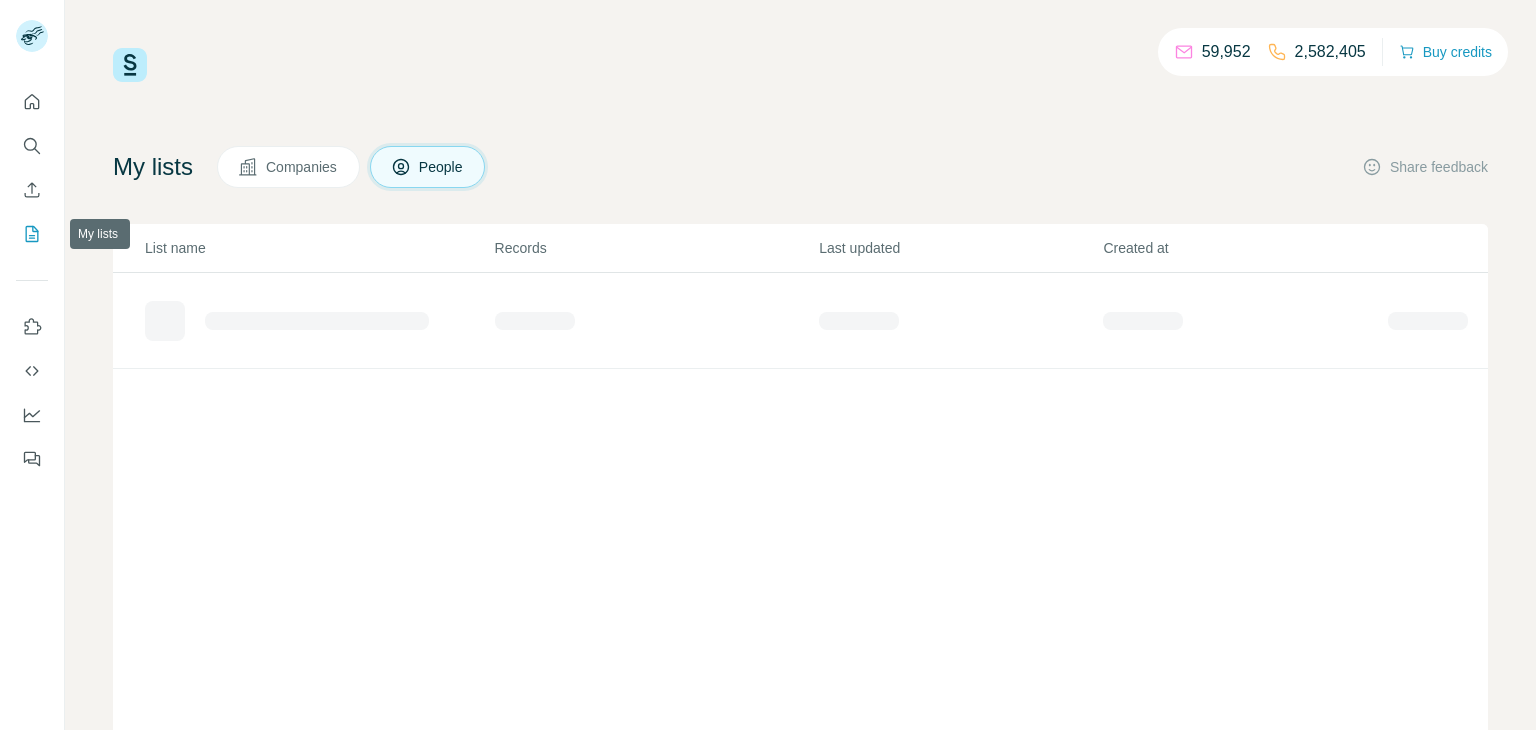 click 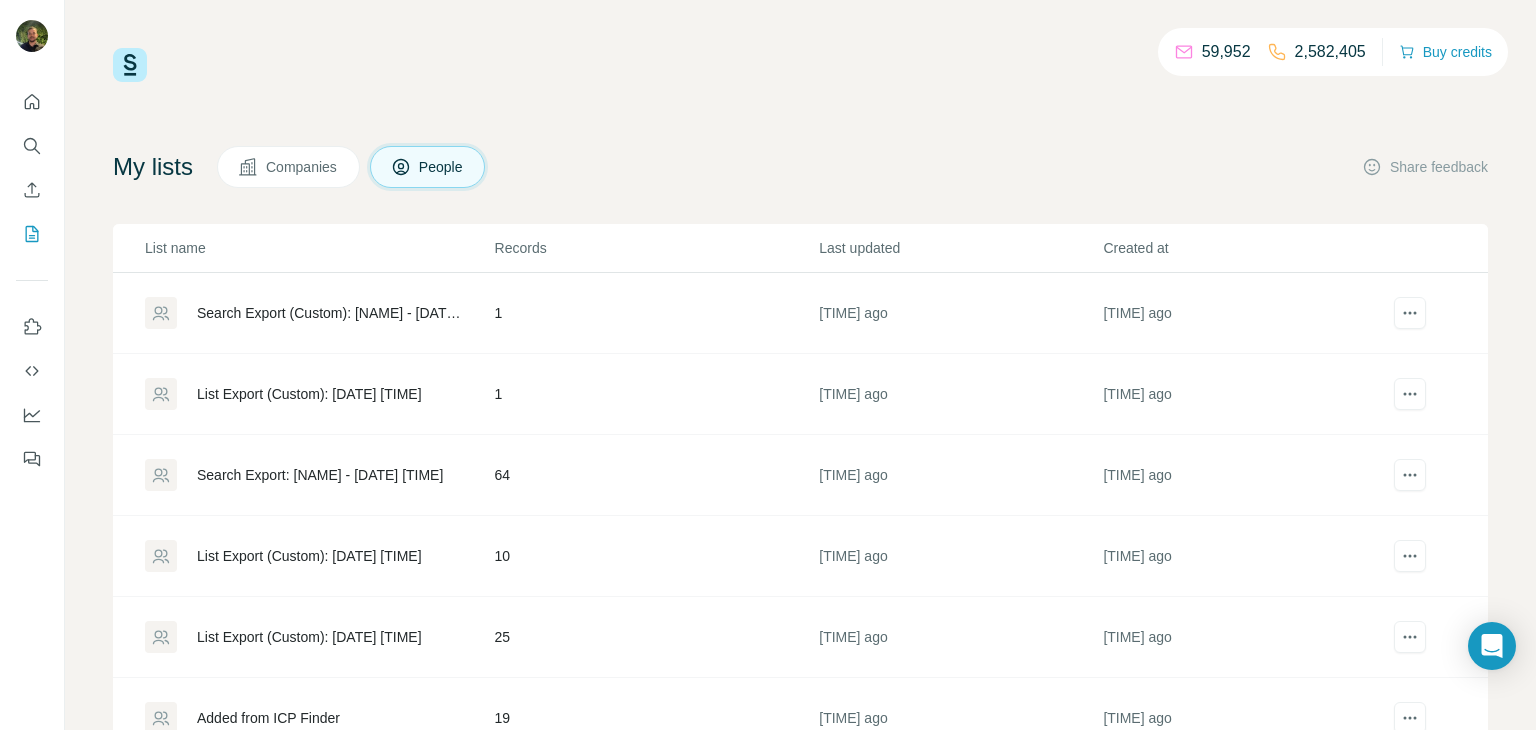 click on "Search Export (Custom): [NAME] - [DATE] [TIME]" at bounding box center [329, 313] 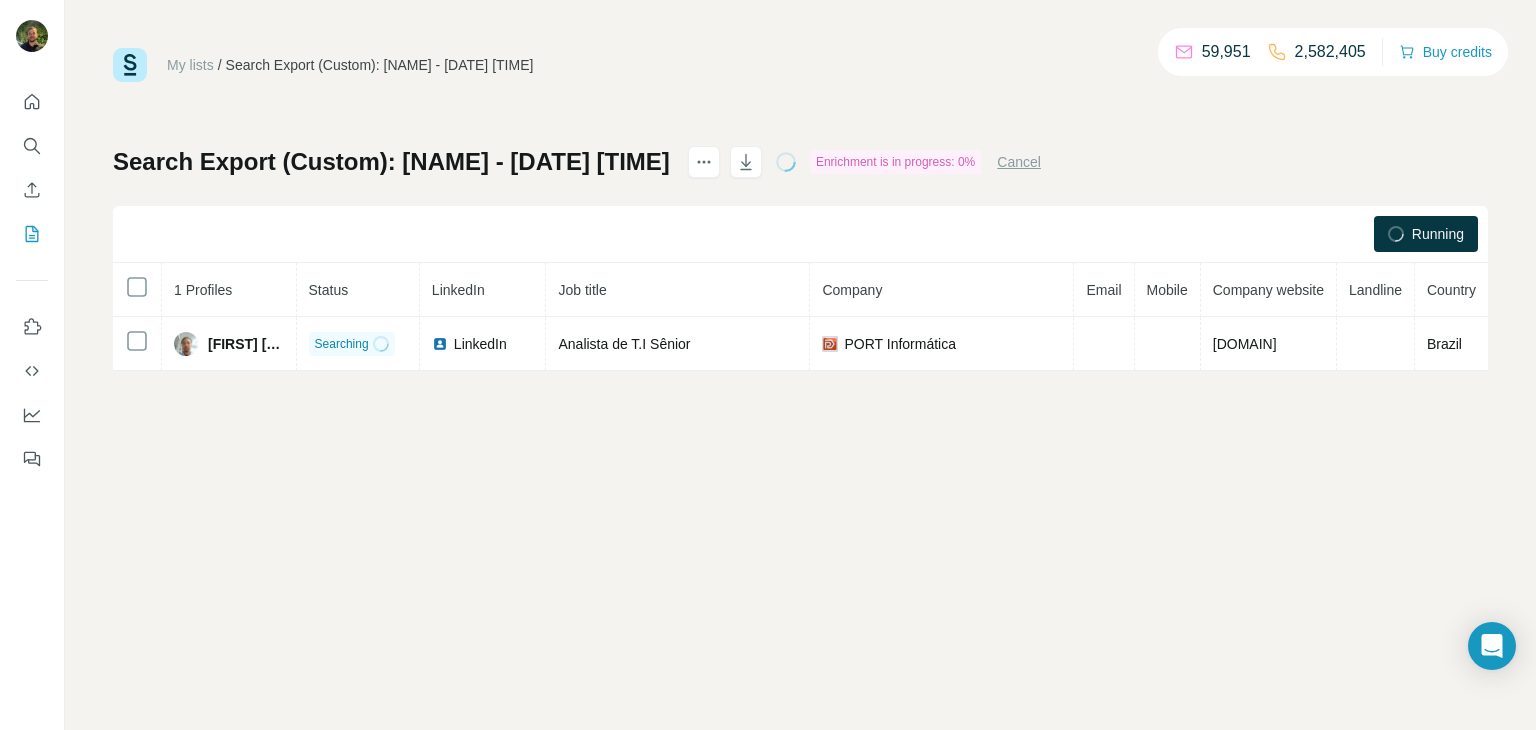 click on "My lists / Search Export (Custom): [NAME] - [DATE] [TIME] [NUMBER] [NUMBER] Buy credits Search Export (Custom): [NAME] - [DATE] [TIME] Enrichment is in progress: 0% Cancel Running 1 Profiles Status LinkedIn Job title Company Email Mobile Company website Landline Country [FIRST] [LAST] Searching LinkedIn Analista de T.I Sênior PORT Informática [DOMAIN] [COUNTRY]" at bounding box center [800, 365] 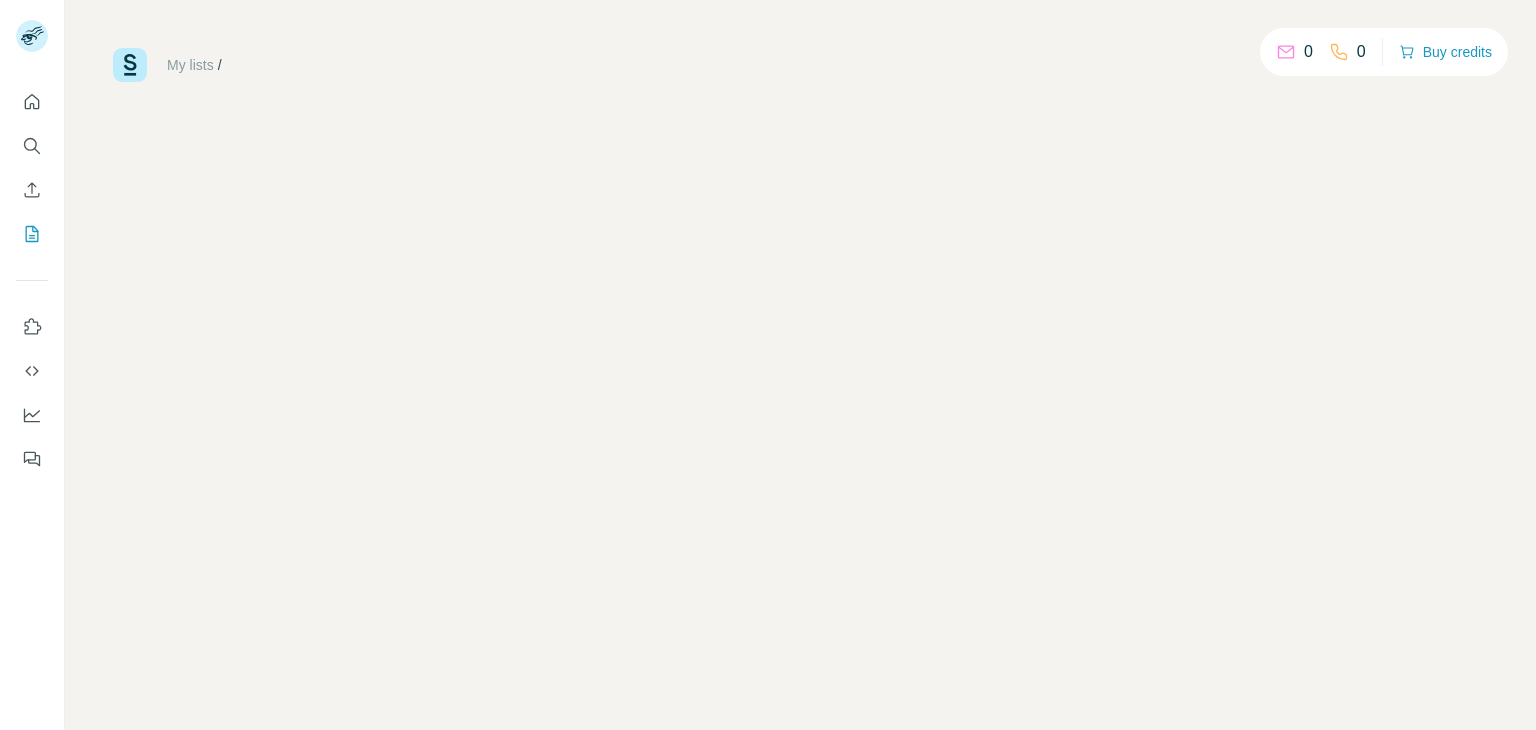 scroll, scrollTop: 0, scrollLeft: 0, axis: both 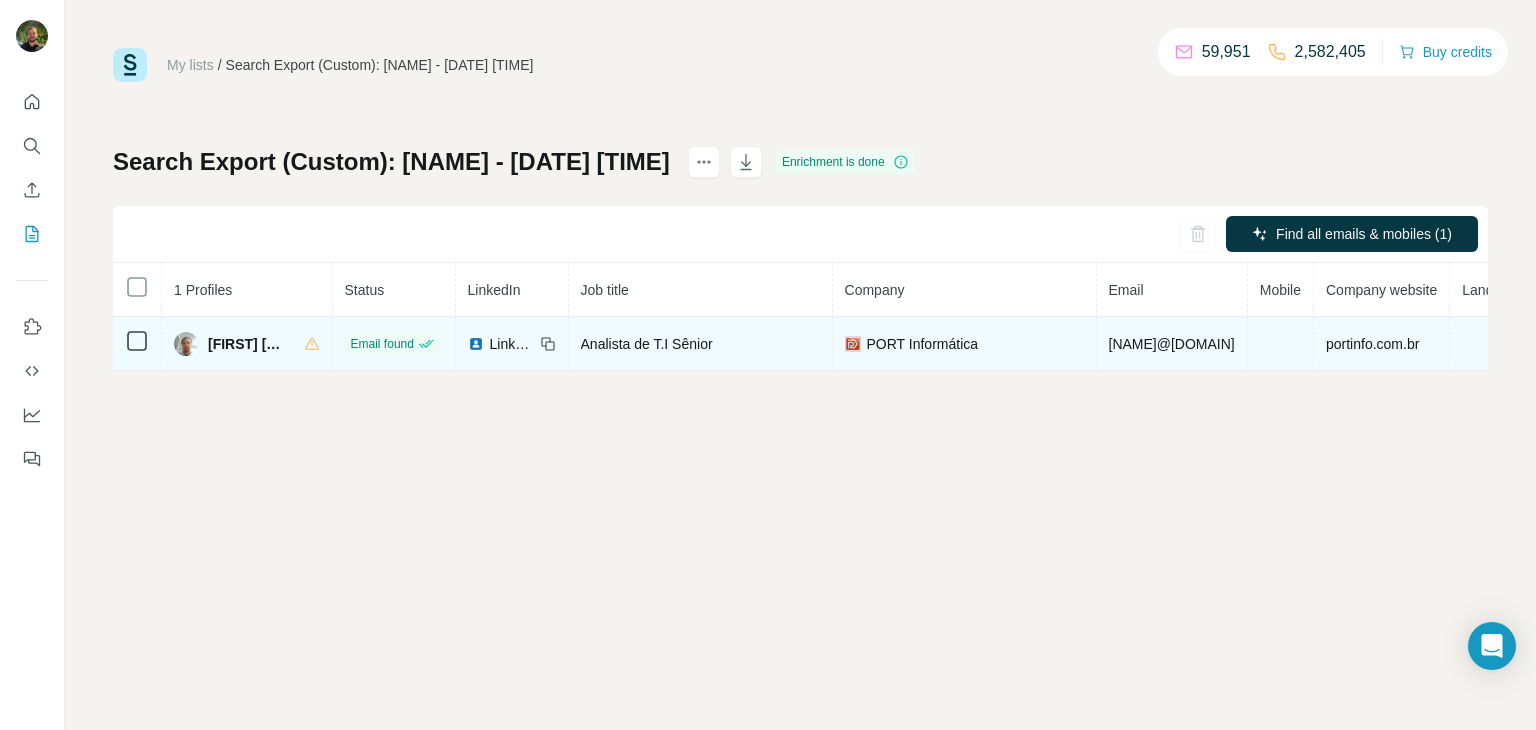click on "[EMAIL]" at bounding box center (1172, 344) 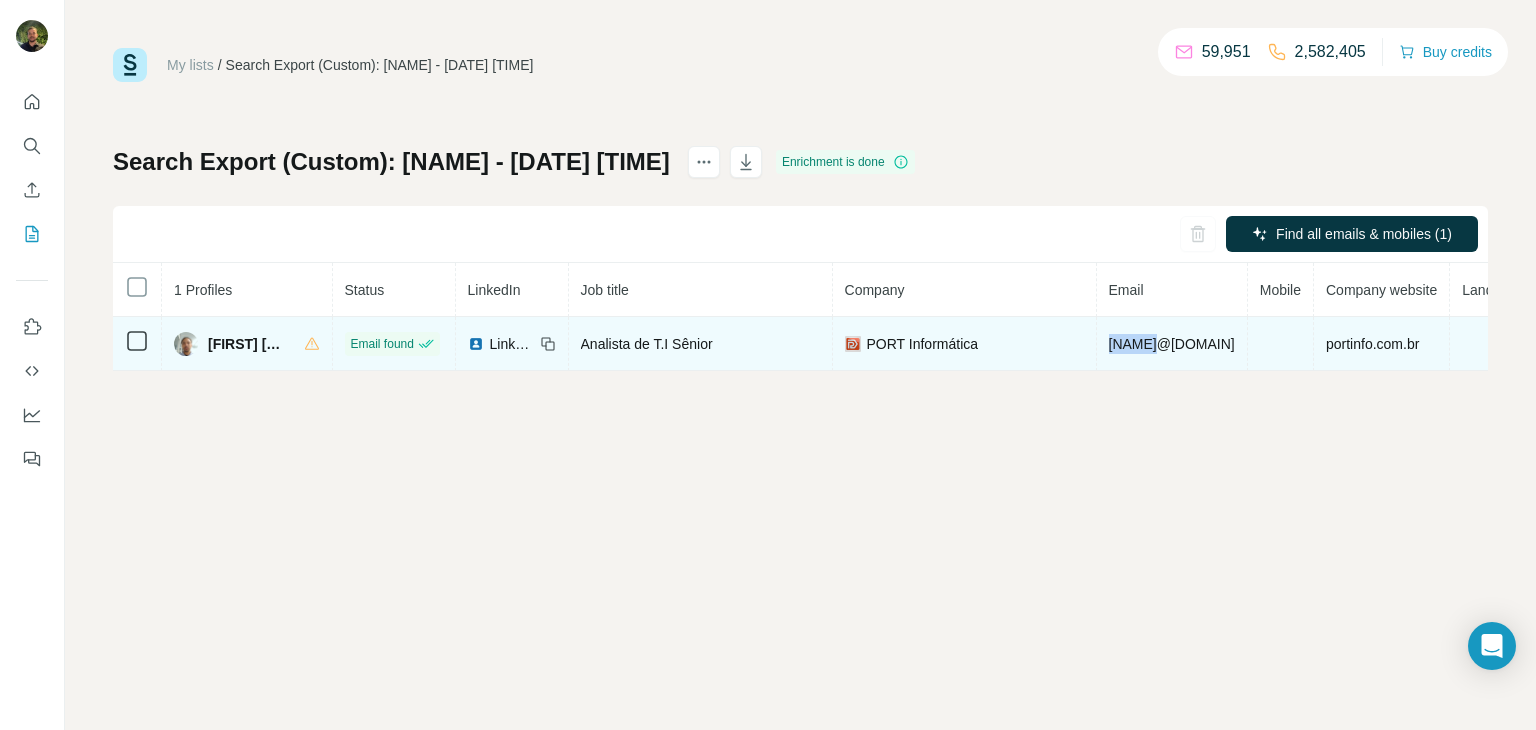 click on "[EMAIL]" at bounding box center [1172, 344] 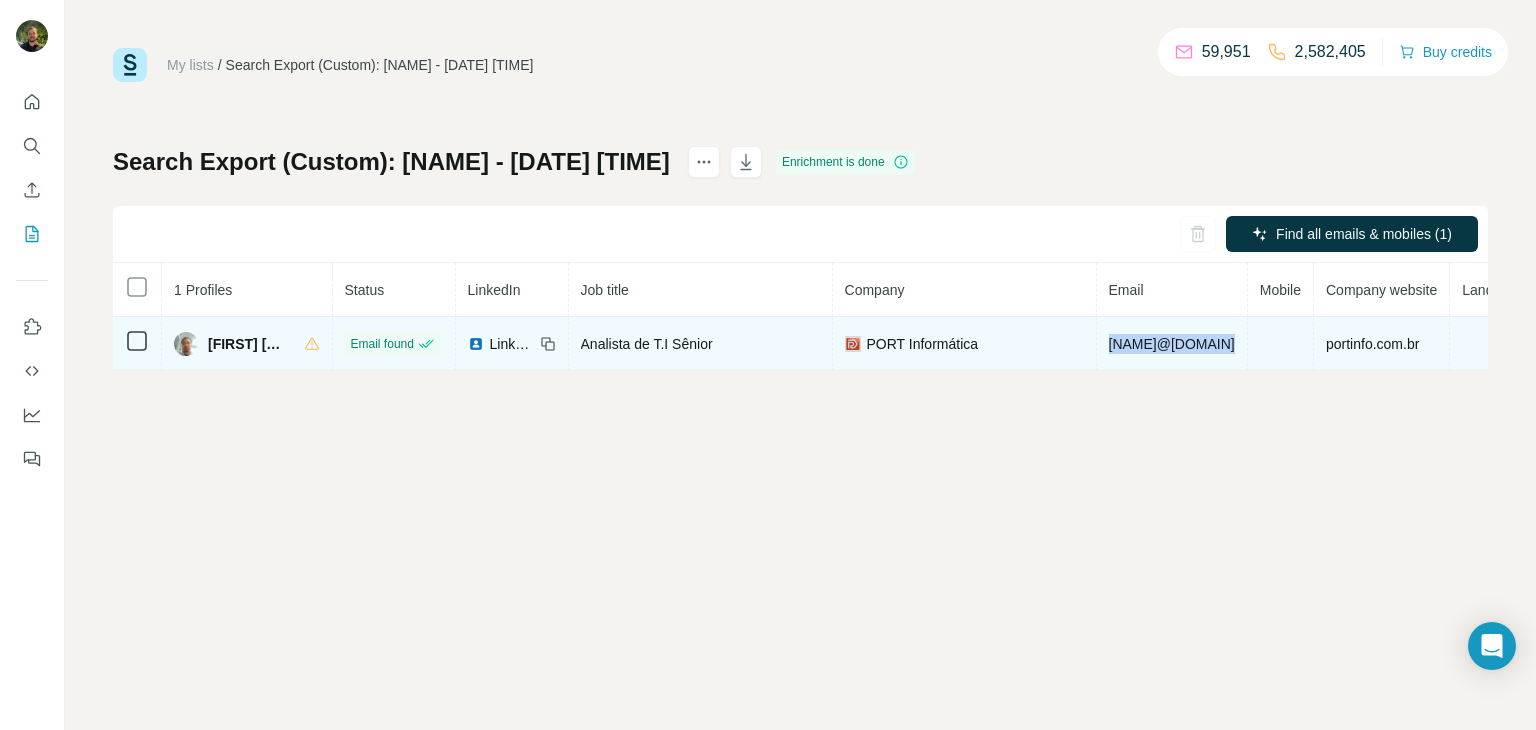 copy on "[EMAIL]" 